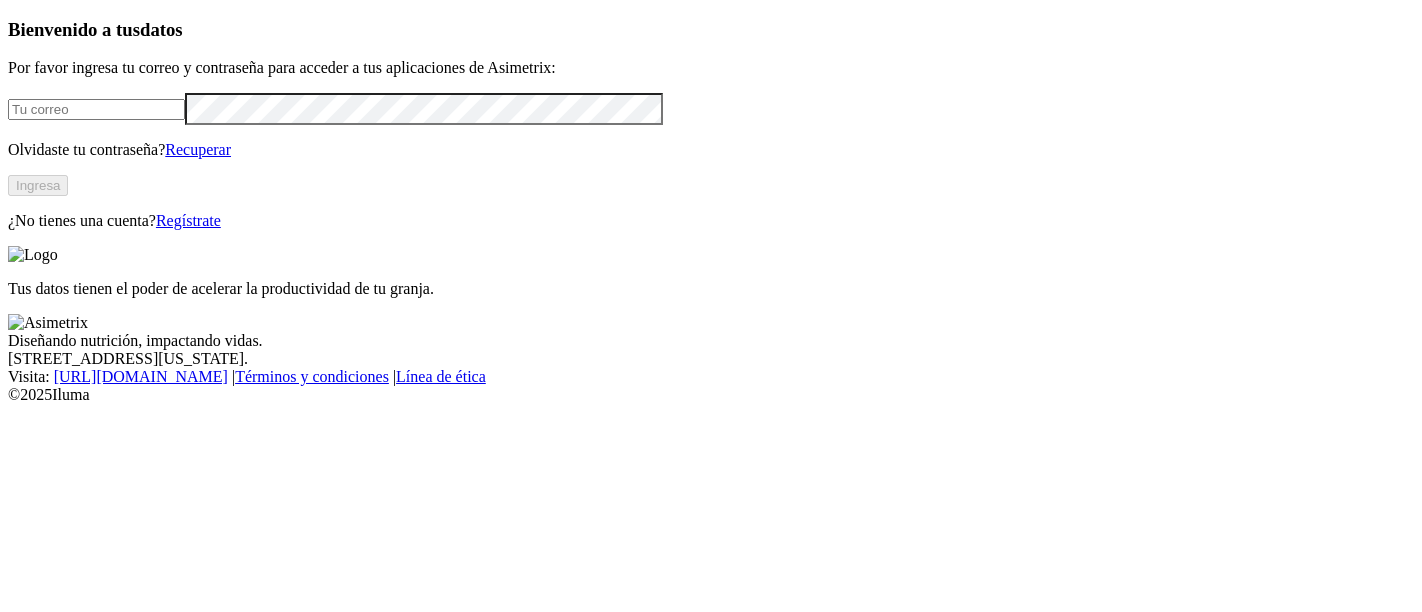 scroll, scrollTop: 0, scrollLeft: 0, axis: both 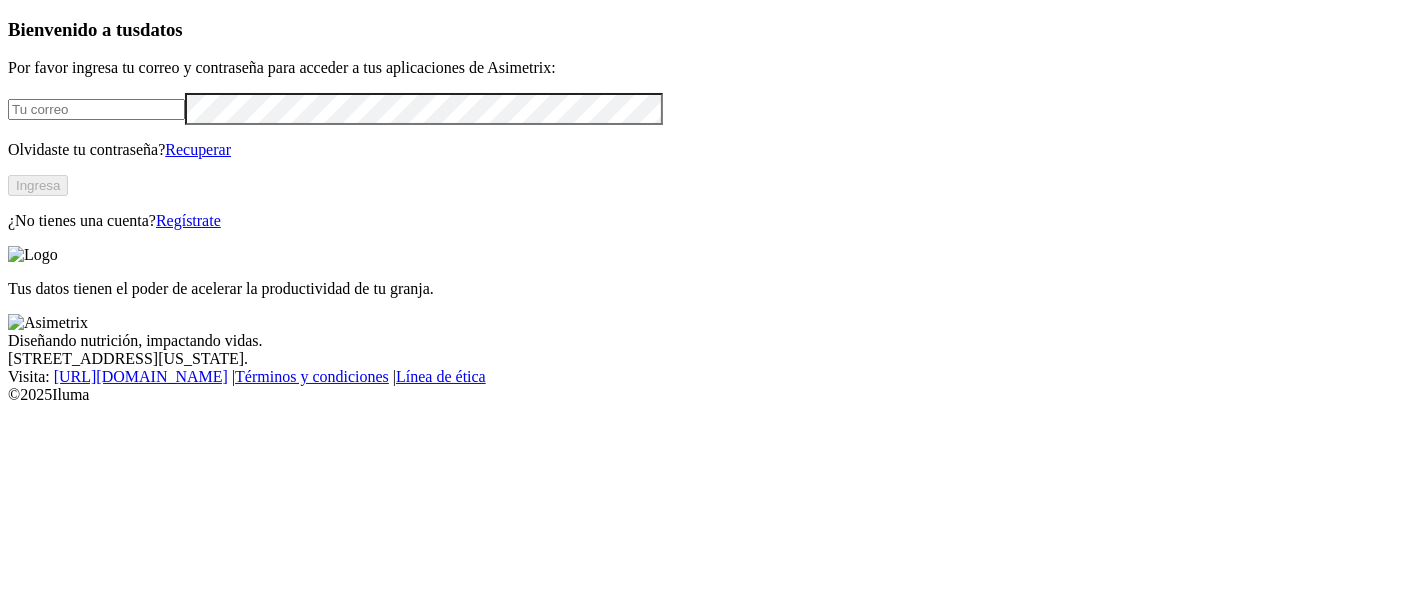 type on "[PERSON_NAME][EMAIL_ADDRESS][DOMAIN_NAME]" 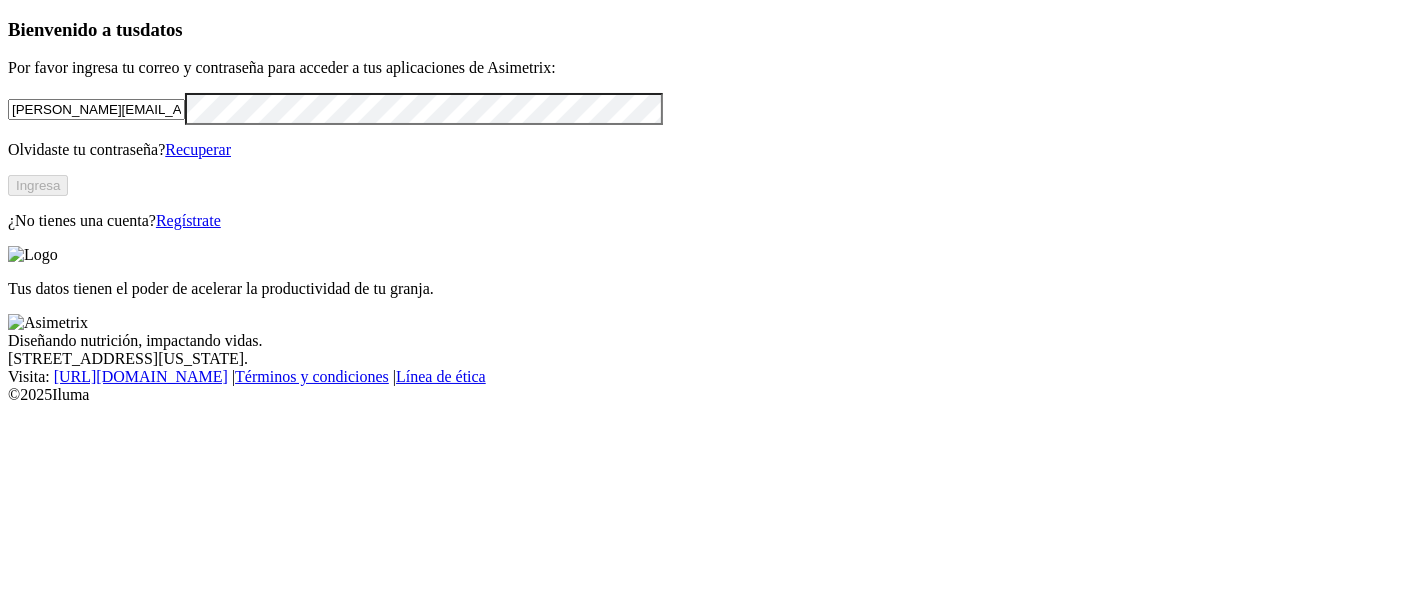 click on "Ingresa" at bounding box center [38, 185] 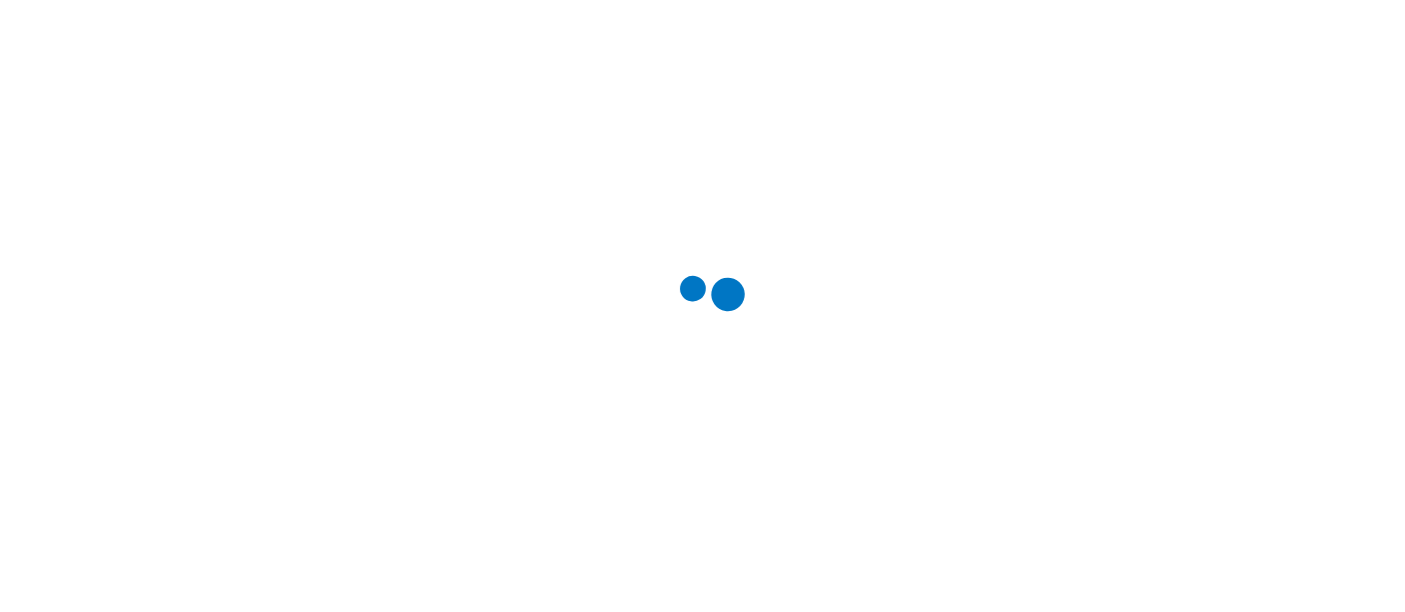 scroll, scrollTop: 0, scrollLeft: 0, axis: both 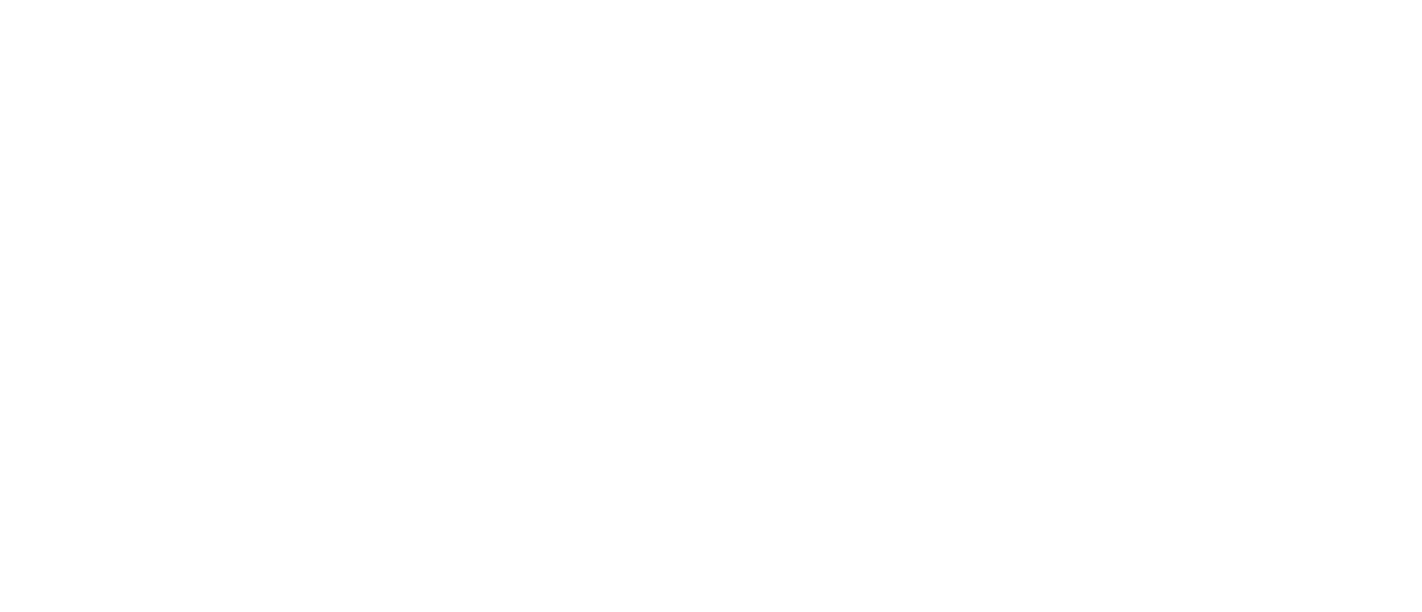 click 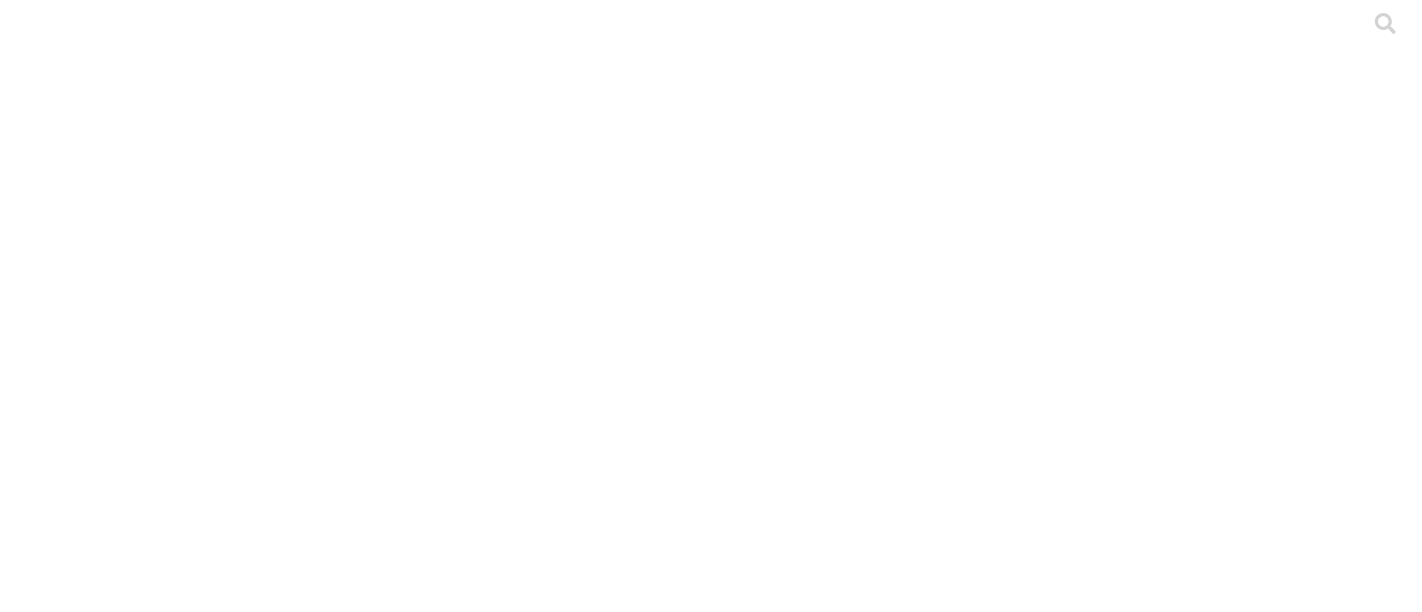 click on ".cls-1 {
fill: #d6d6d6;
}
ETL" at bounding box center [711, 3056] 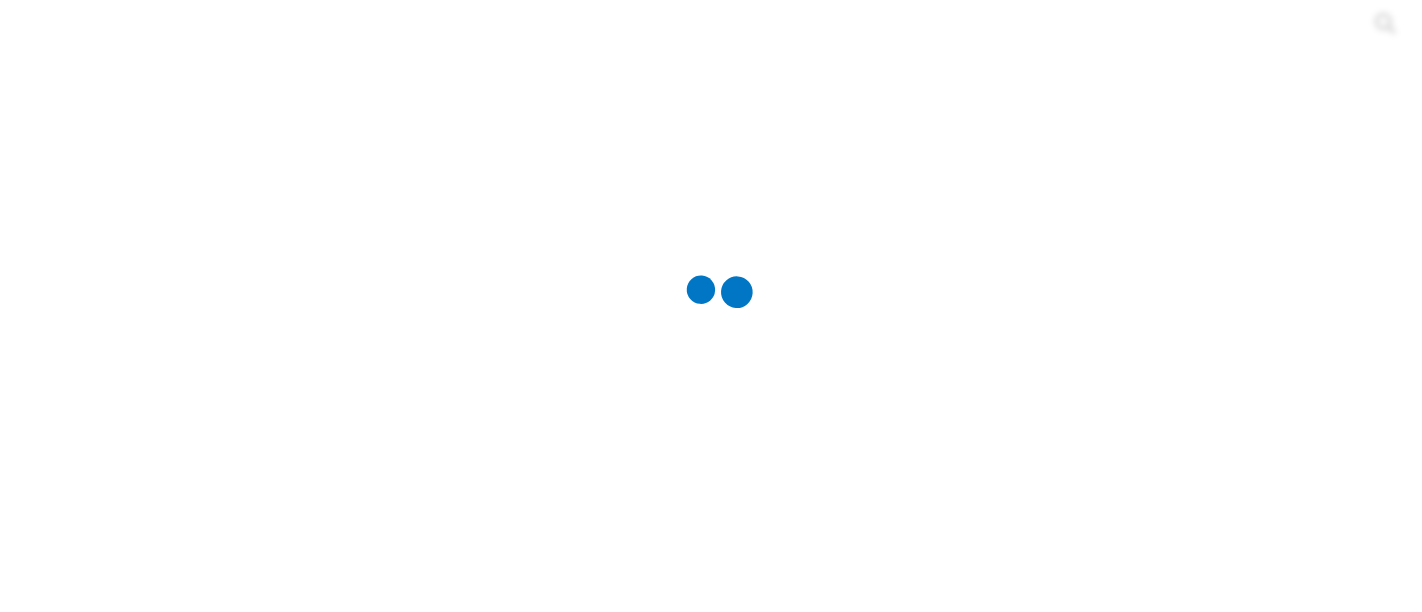 click at bounding box center (719, 306) 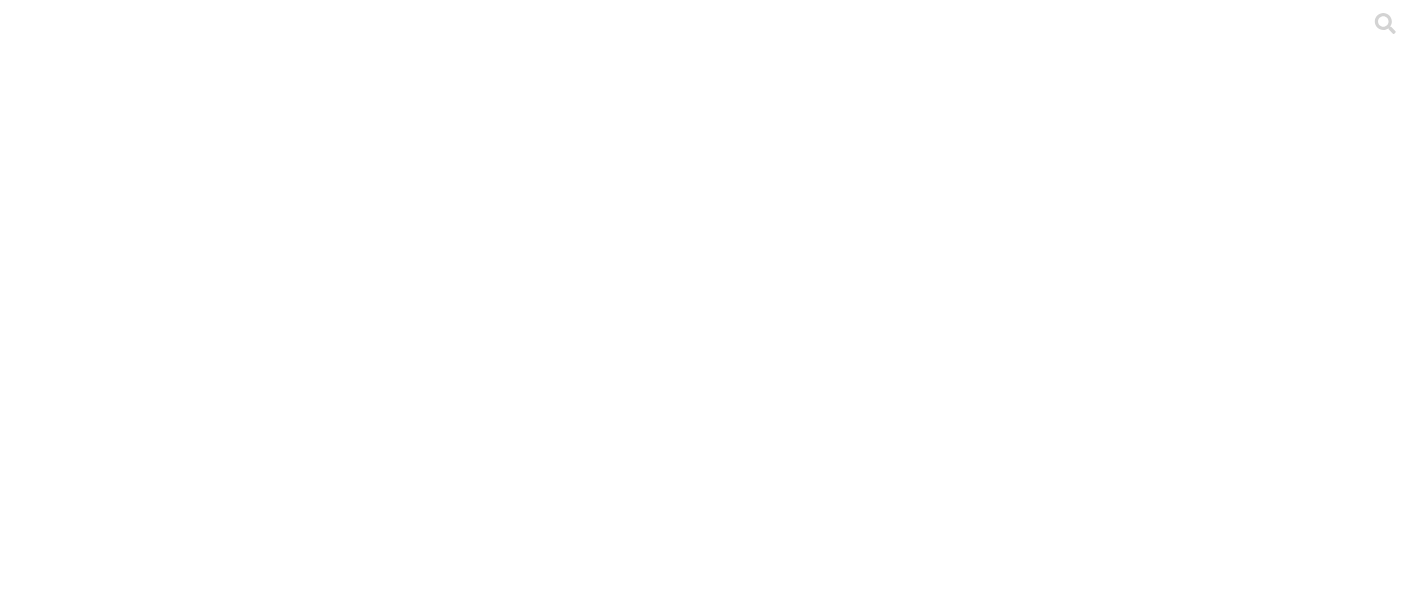 click on "ANTIOQUIA" at bounding box center (711, 3761) 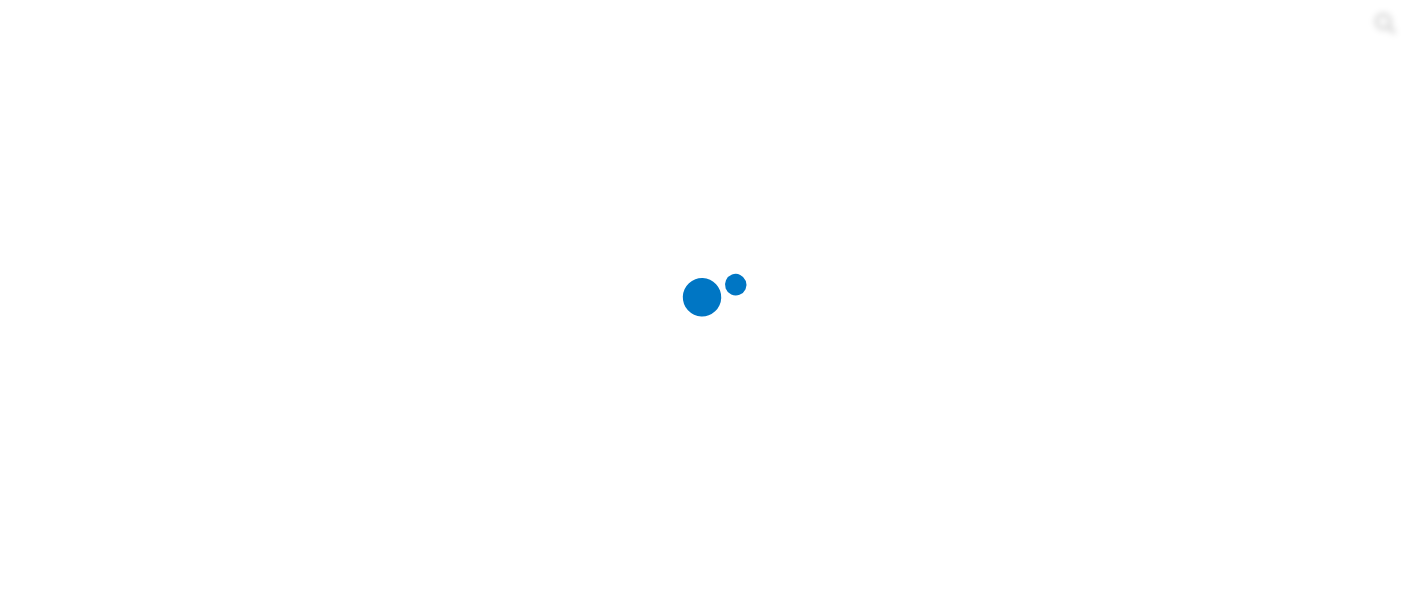 click at bounding box center [719, 306] 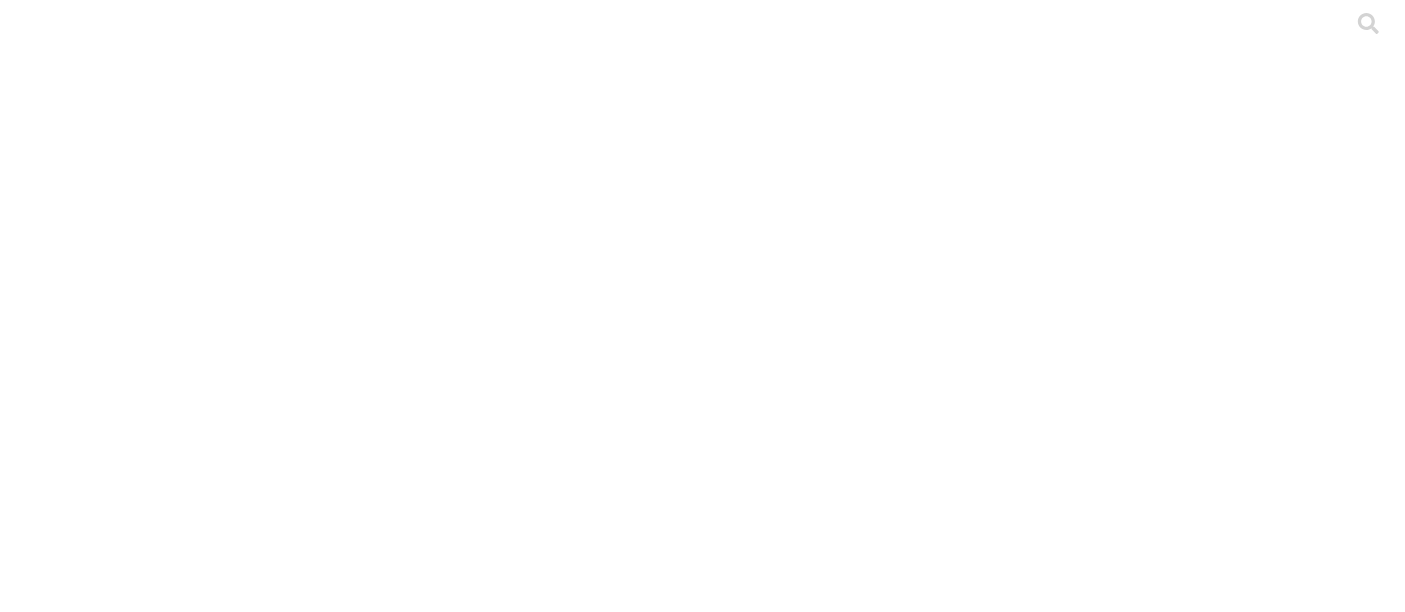 click on "LEVANTE Y PRODUCCION SEMANAL" at bounding box center [702, 3731] 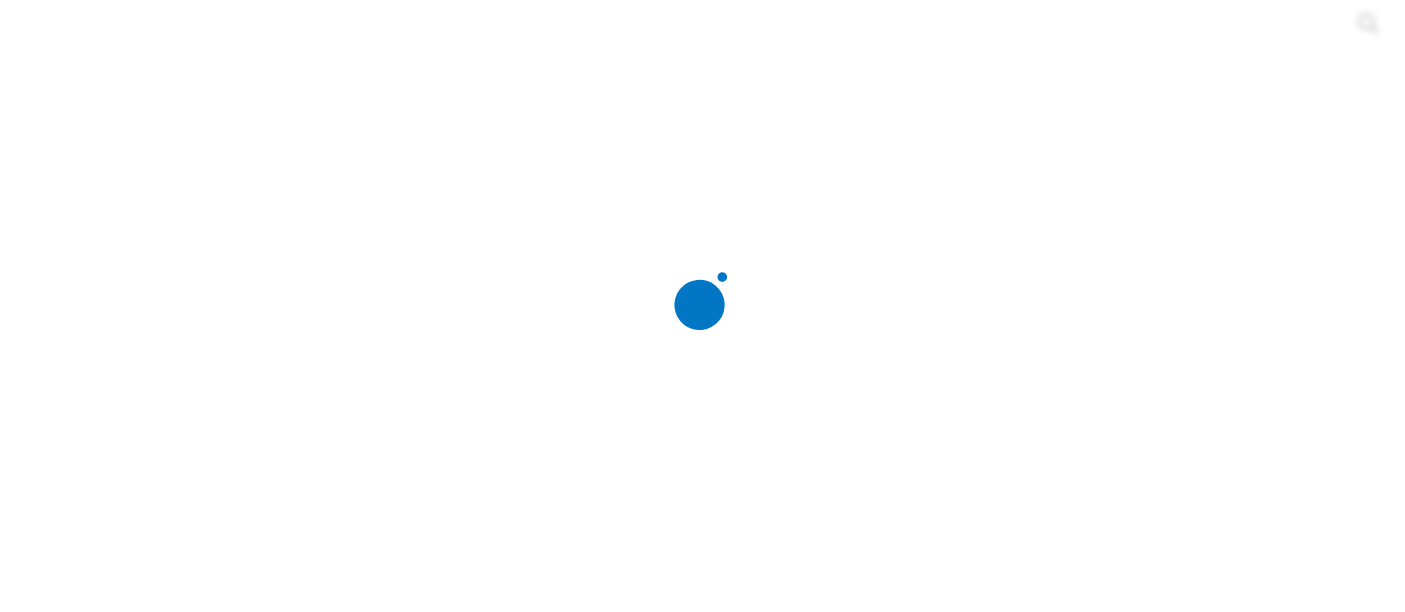 click at bounding box center (710, 306) 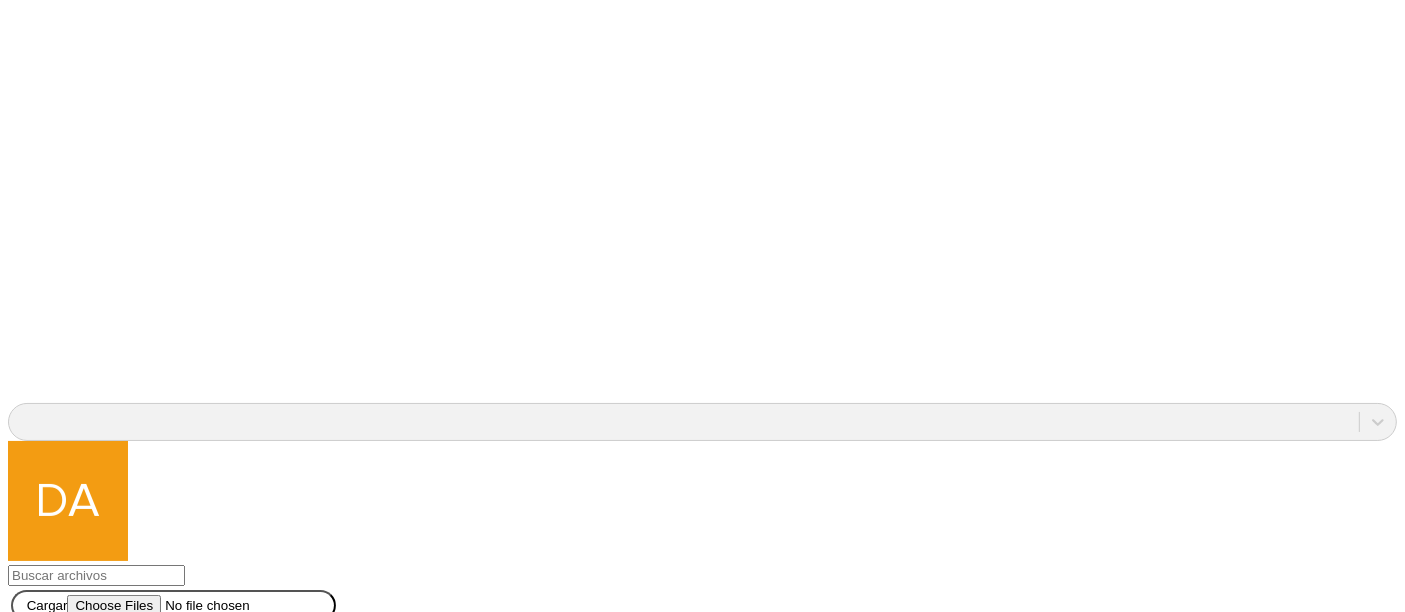 scroll, scrollTop: 1653, scrollLeft: 0, axis: vertical 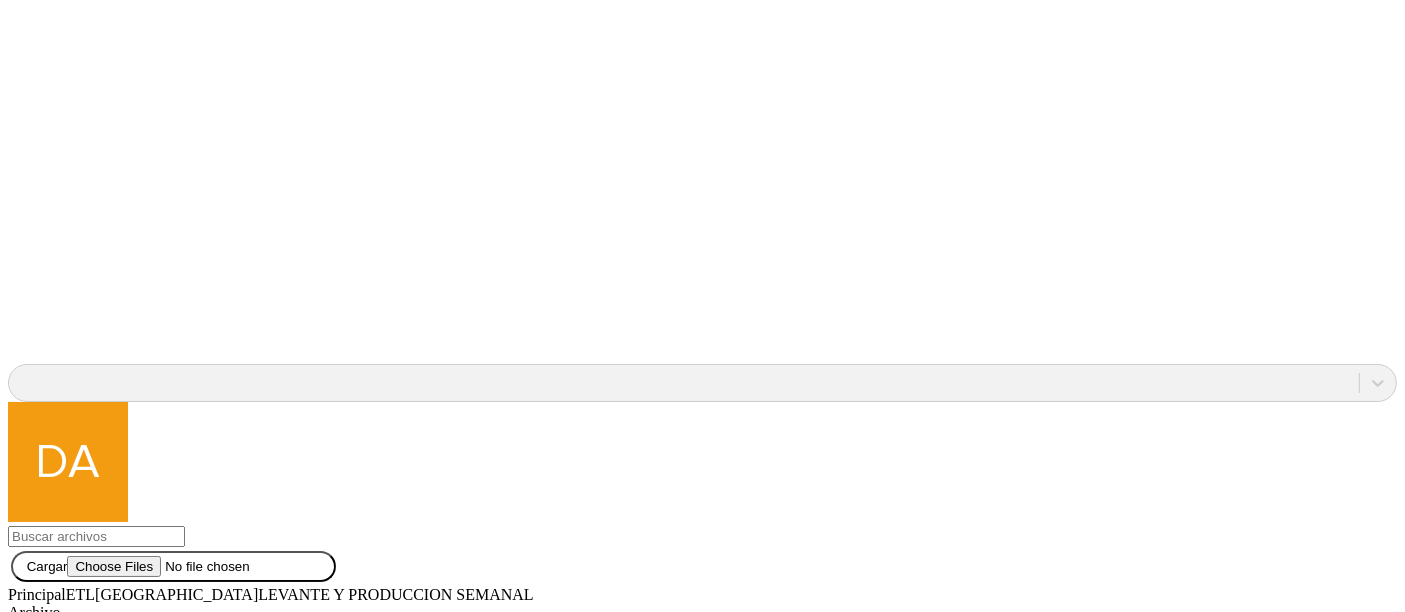click on "Mostrar más" at bounding box center [702, 3192] 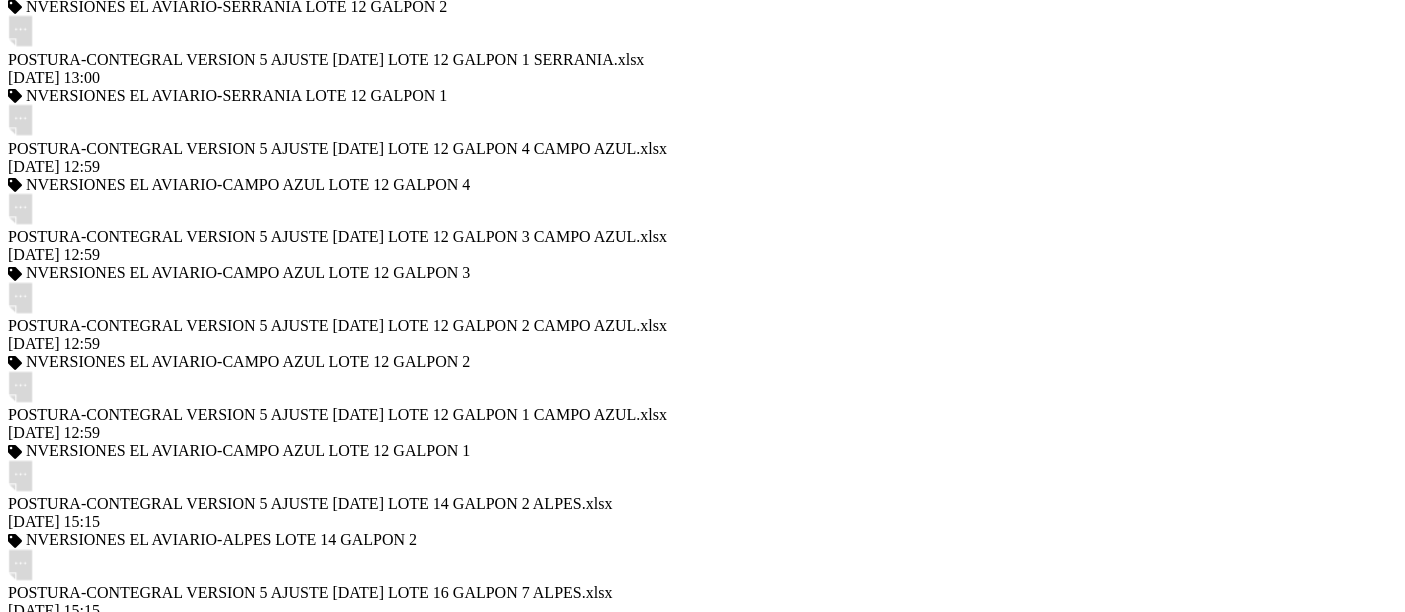 scroll, scrollTop: 3582, scrollLeft: 0, axis: vertical 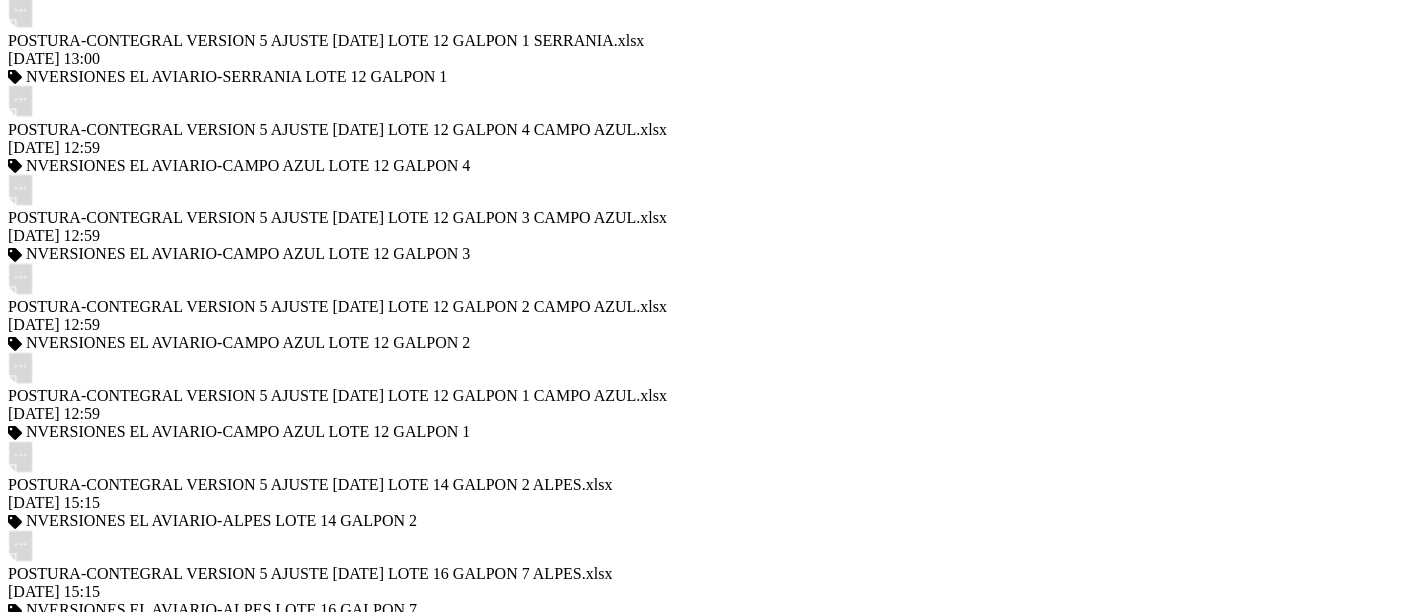 drag, startPoint x: 914, startPoint y: 376, endPoint x: 1016, endPoint y: 389, distance: 102.825096 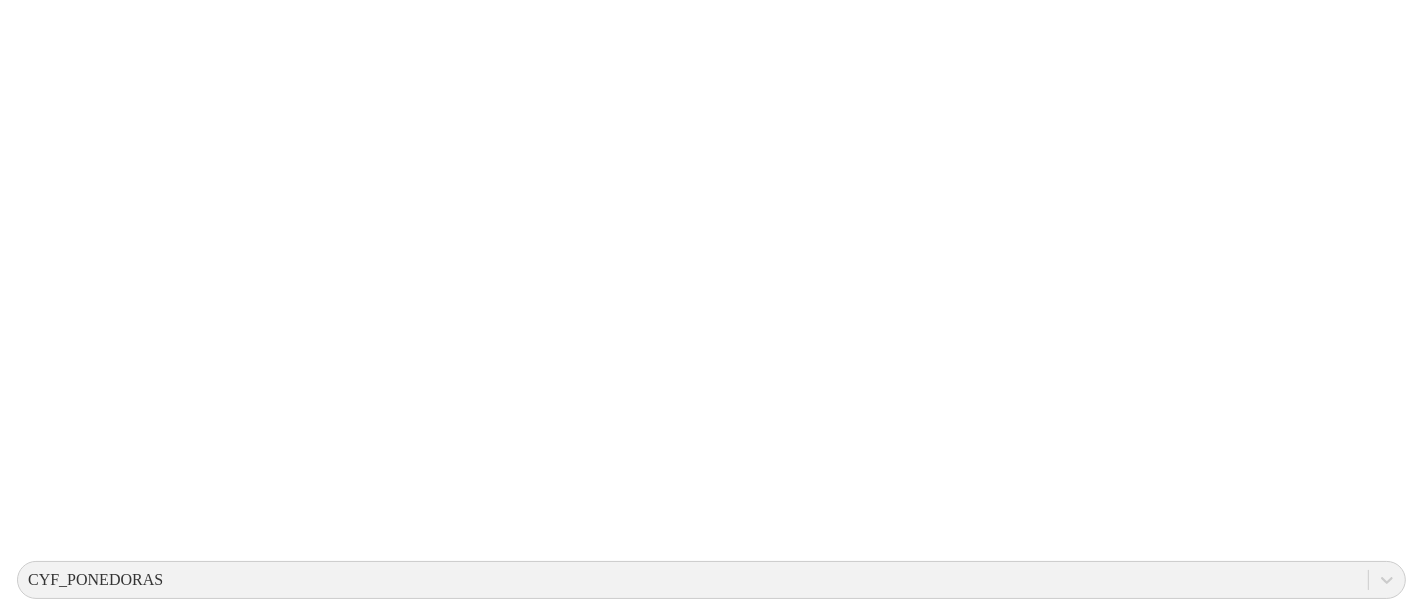 scroll, scrollTop: 0, scrollLeft: 0, axis: both 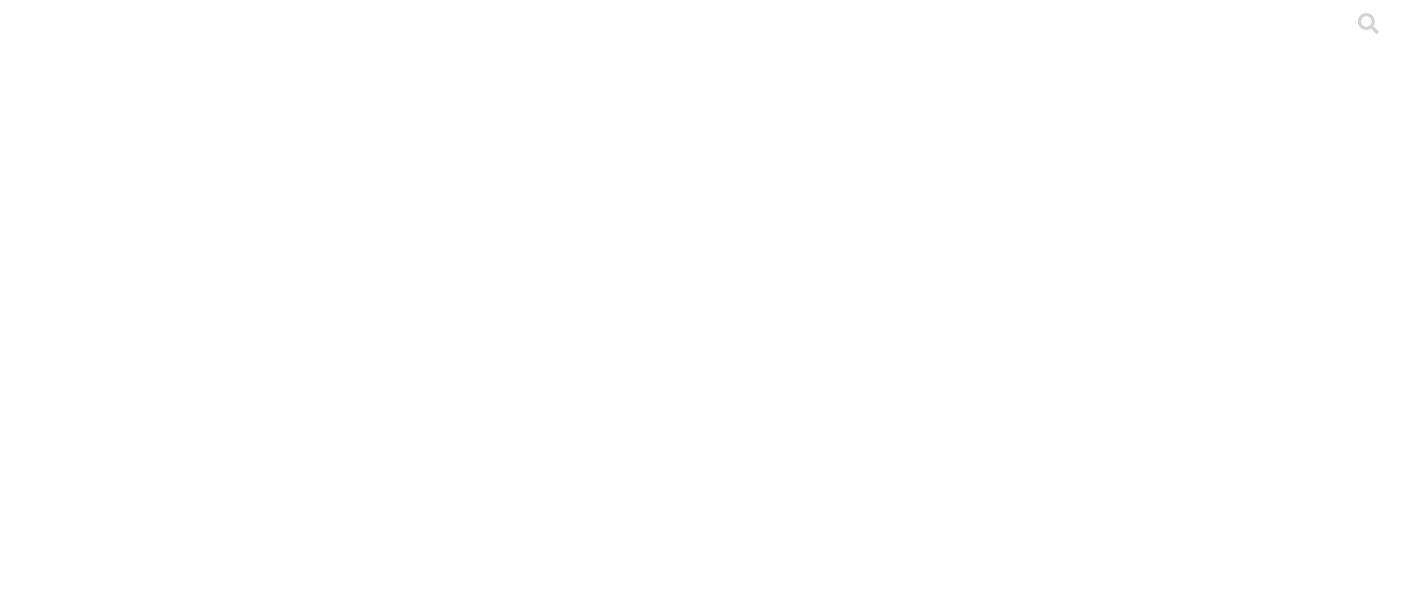 click on "Cargar" at bounding box center (174, 2219) 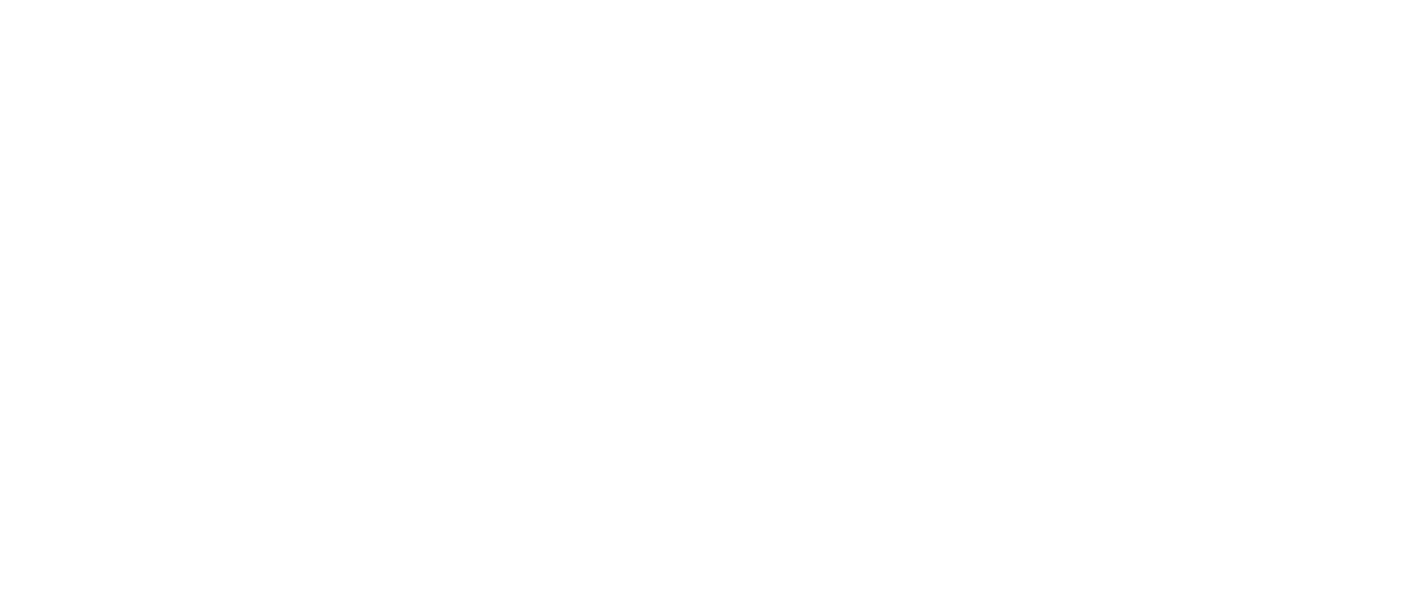 click at bounding box center [96, 2411] 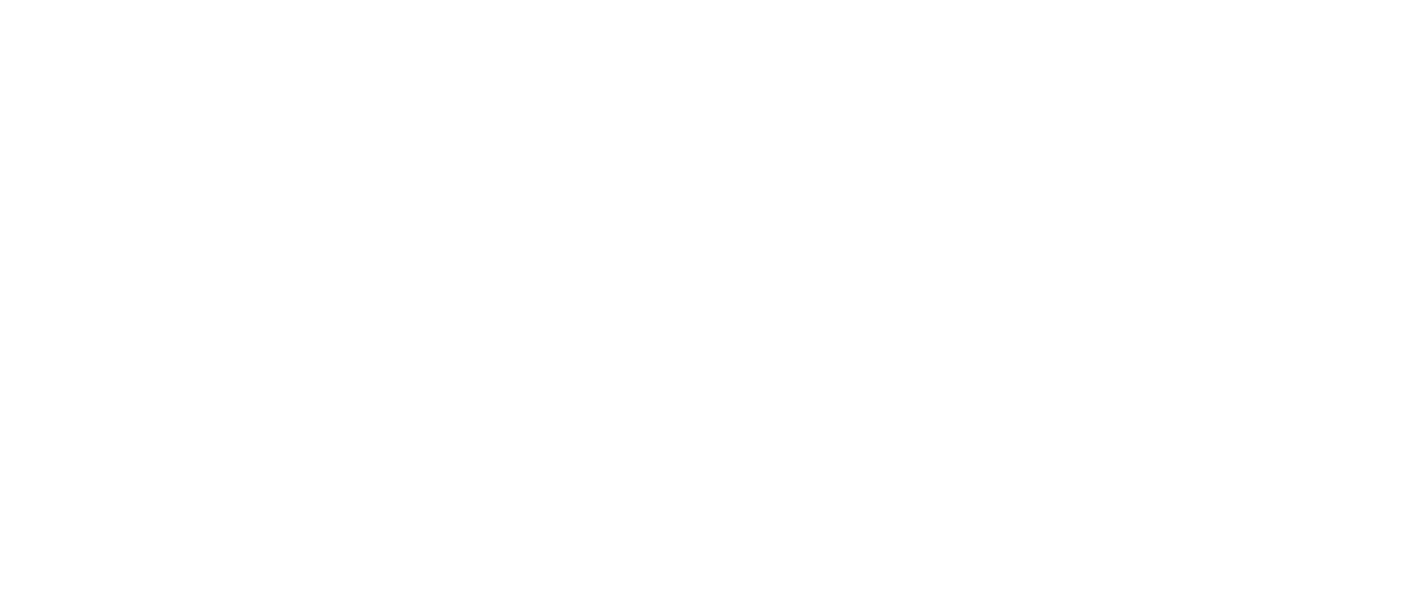 scroll, scrollTop: 0, scrollLeft: 0, axis: both 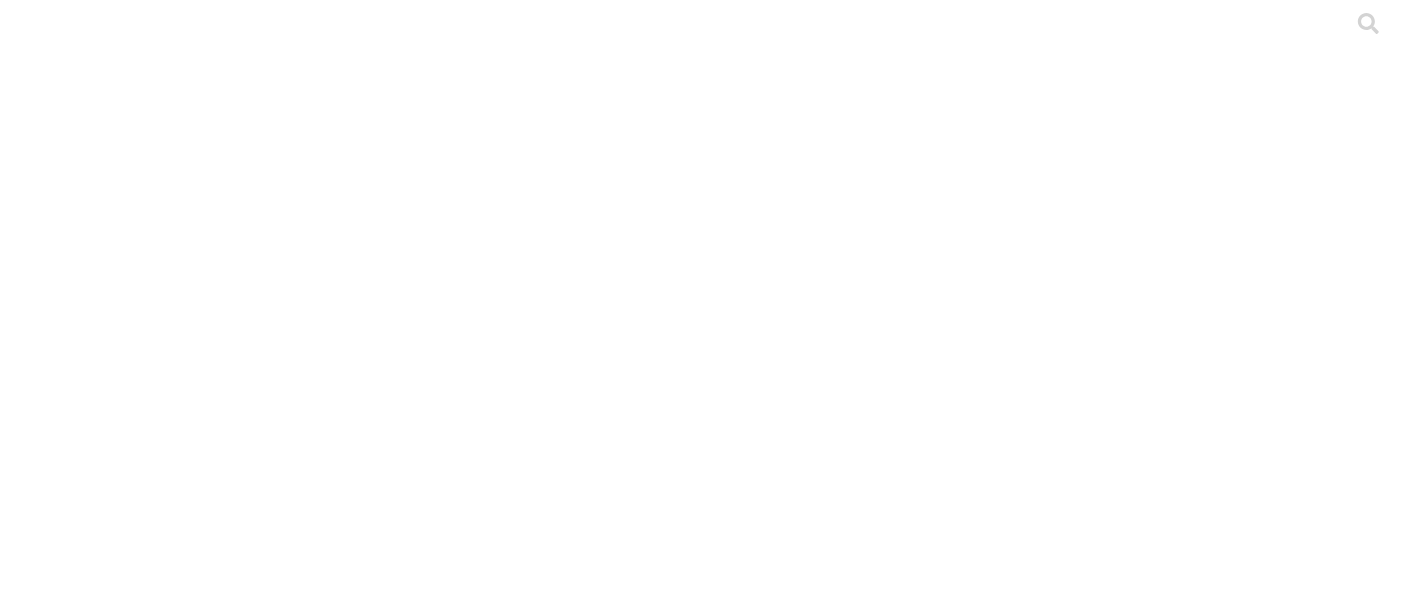 click on "Cargar" at bounding box center [174, 2219] 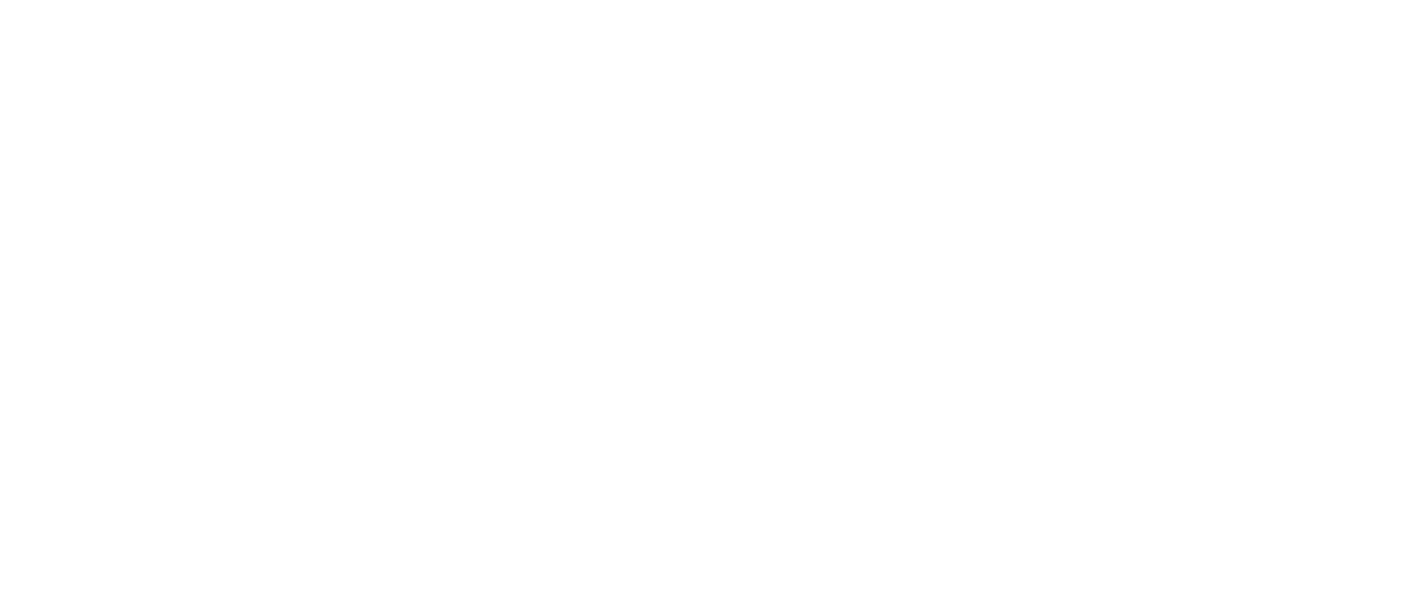 click at bounding box center [96, 2411] 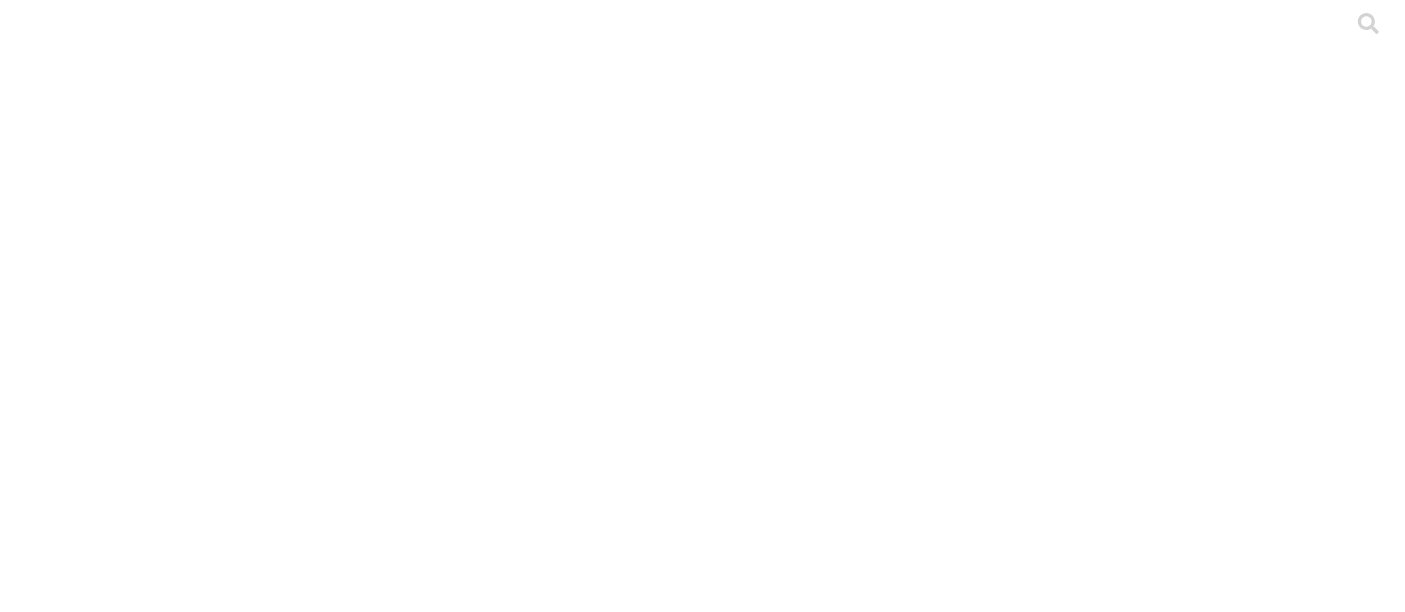 click on "Cargar" at bounding box center (174, 2219) 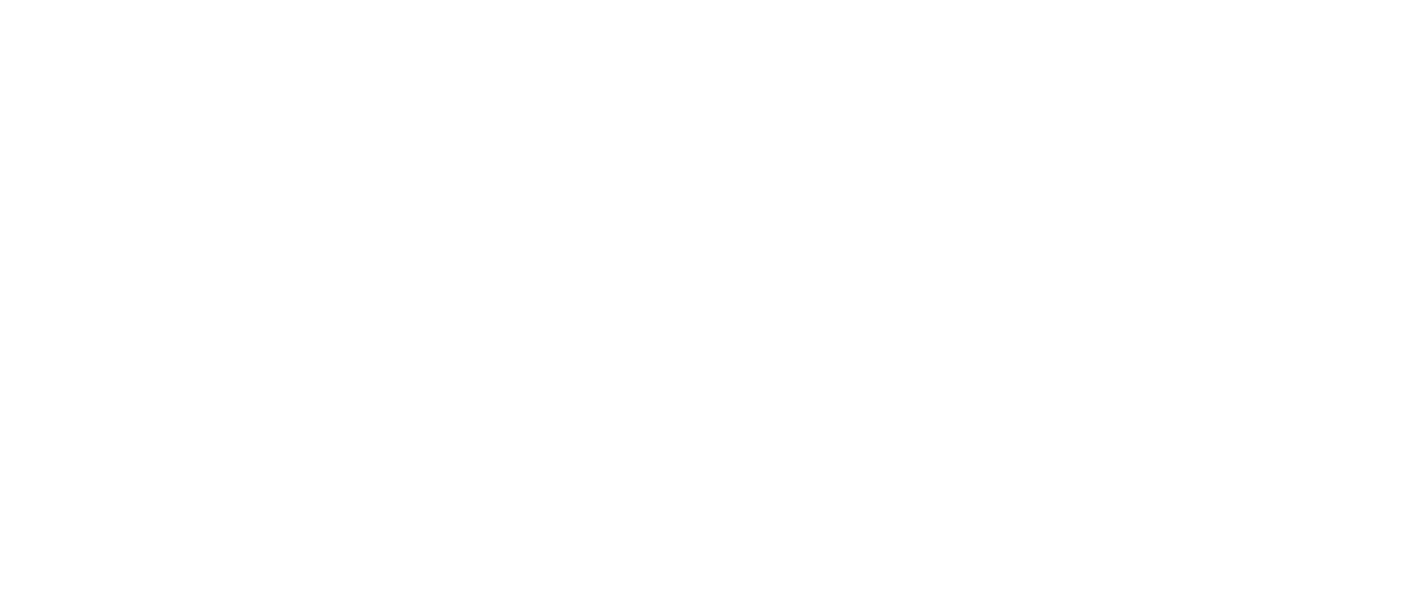 click at bounding box center [96, 2411] 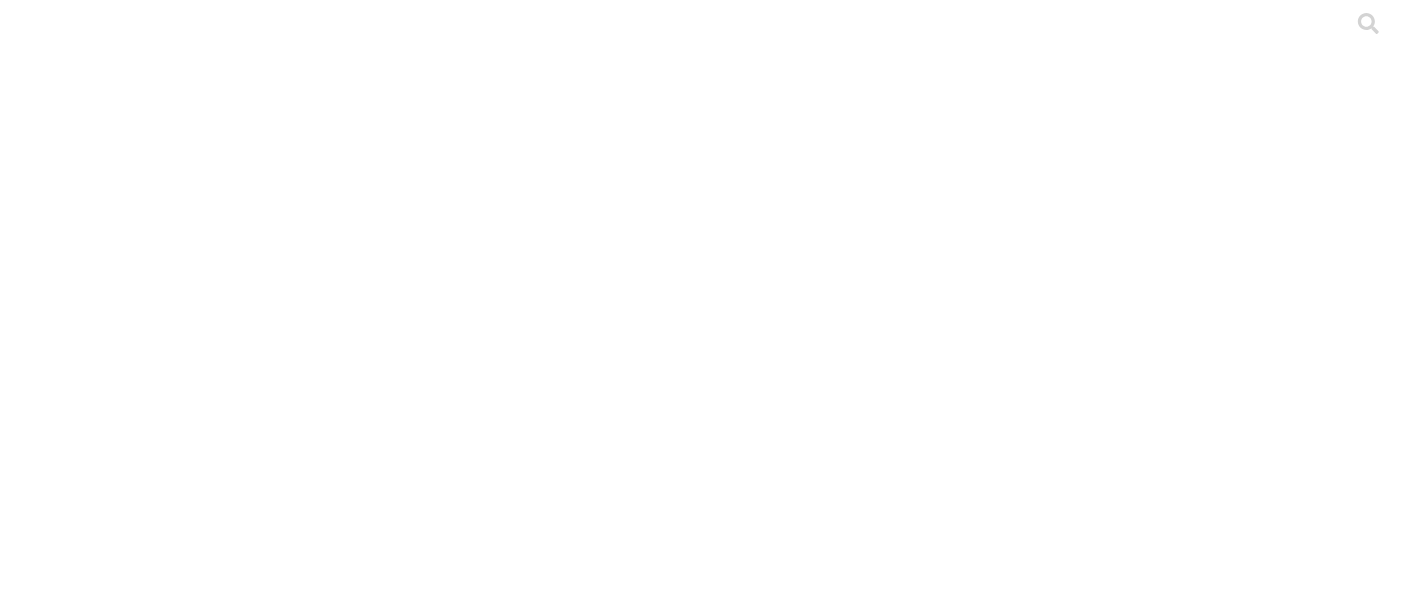click on "Cargar" at bounding box center [174, 2219] 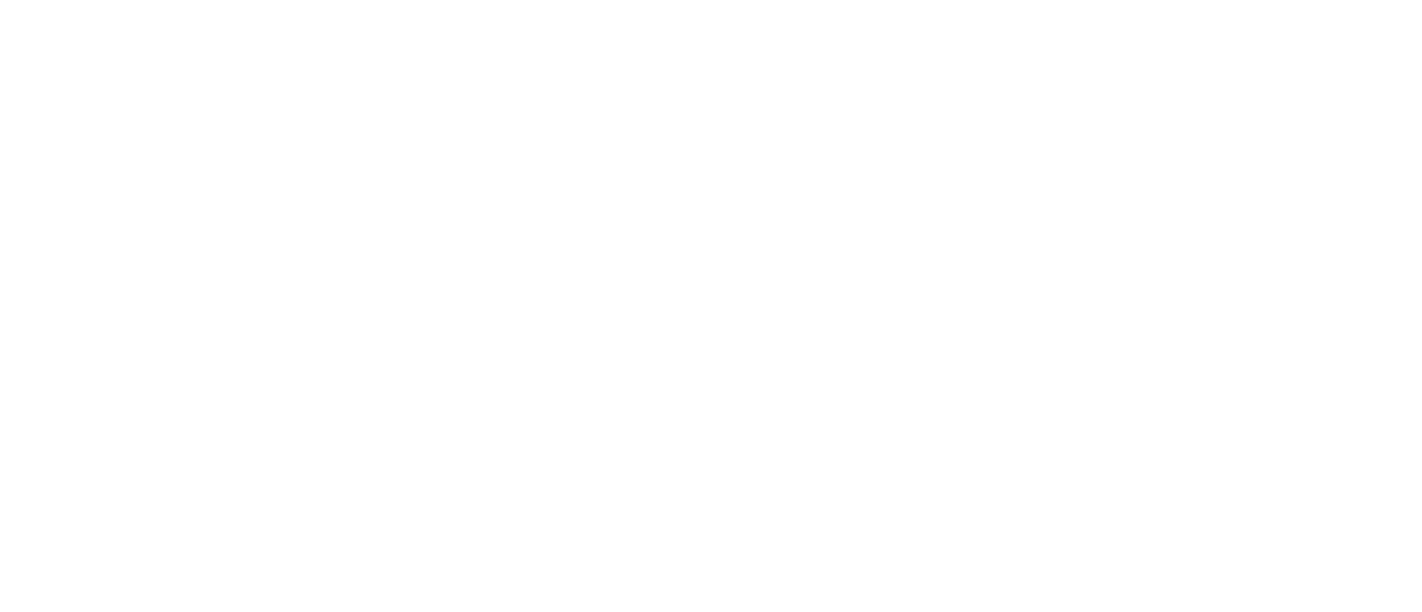 click at bounding box center [96, 2411] 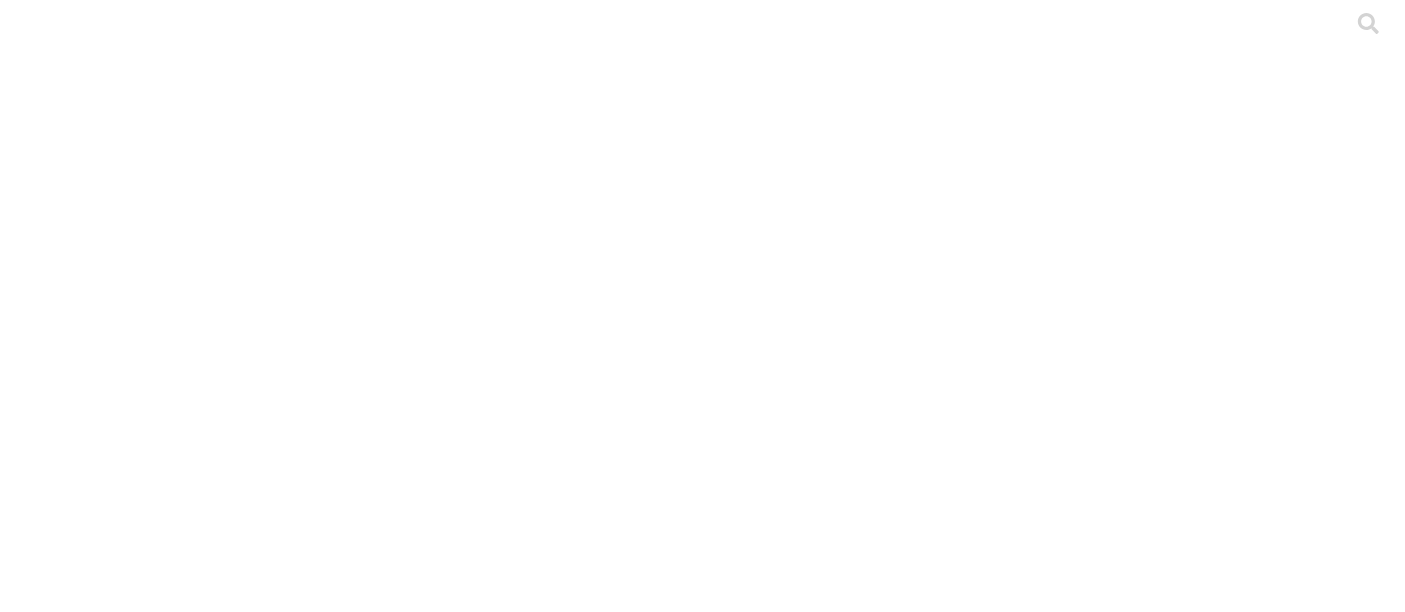 click on "Cargar" at bounding box center [173, 2220] 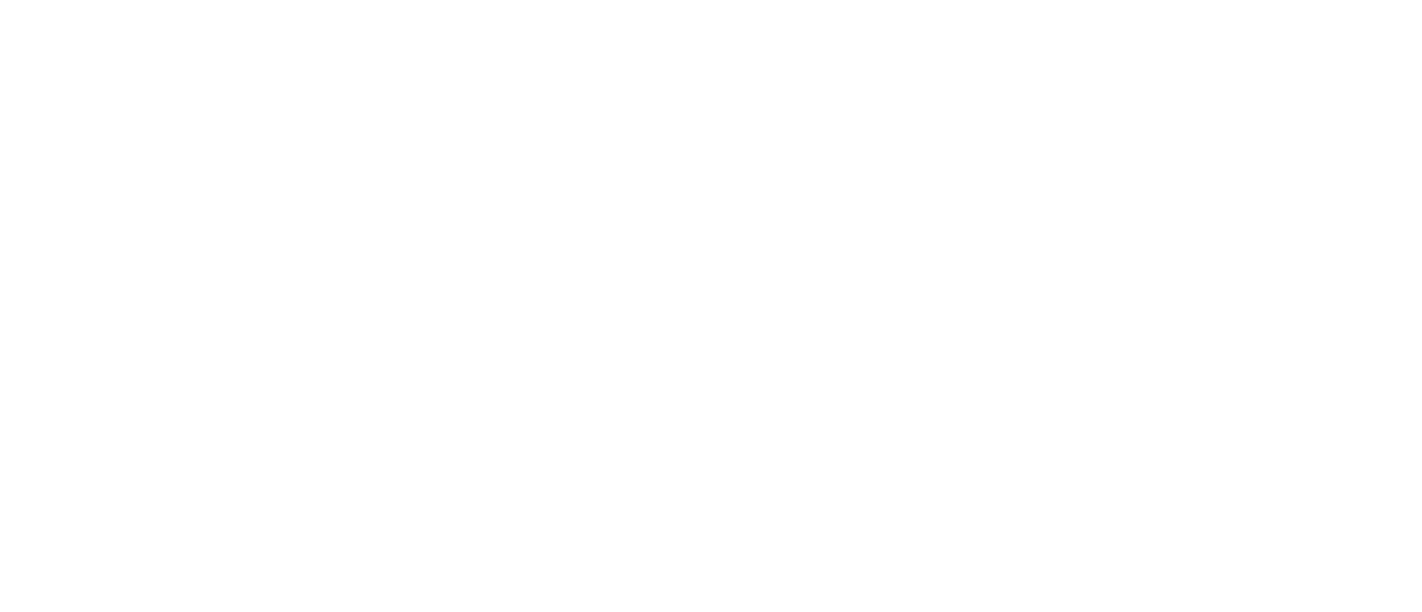 click at bounding box center [96, 2411] 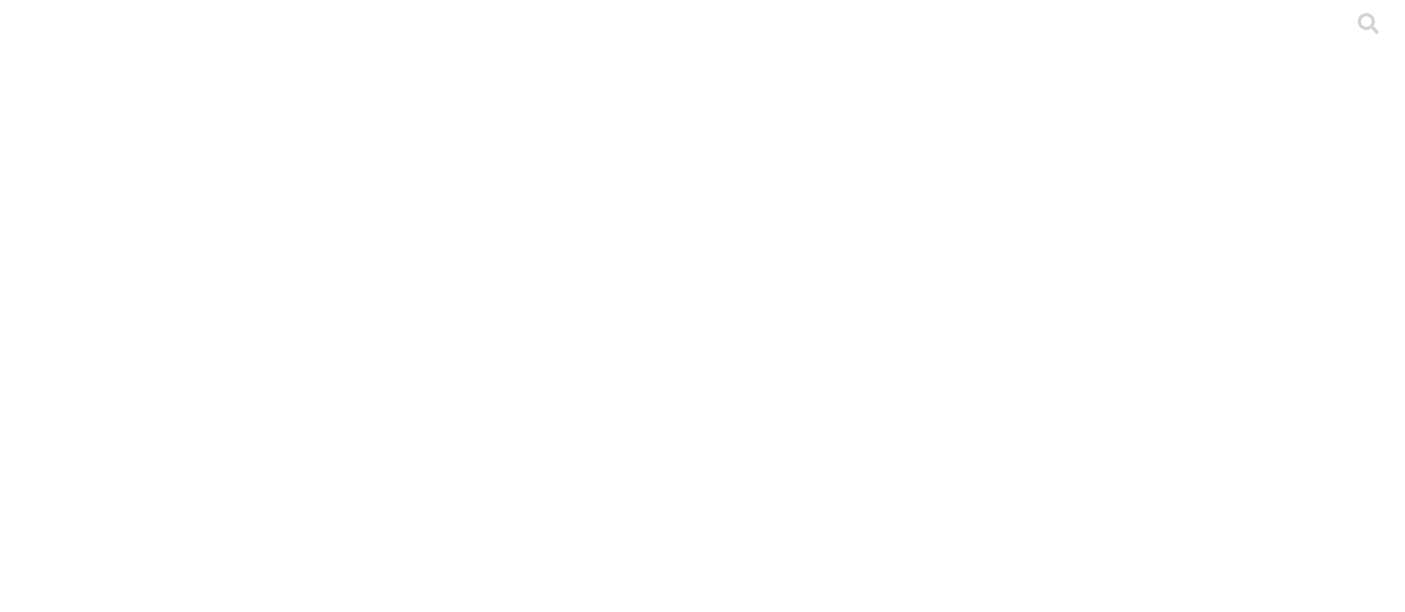 click on "Cargar" at bounding box center [174, 2219] 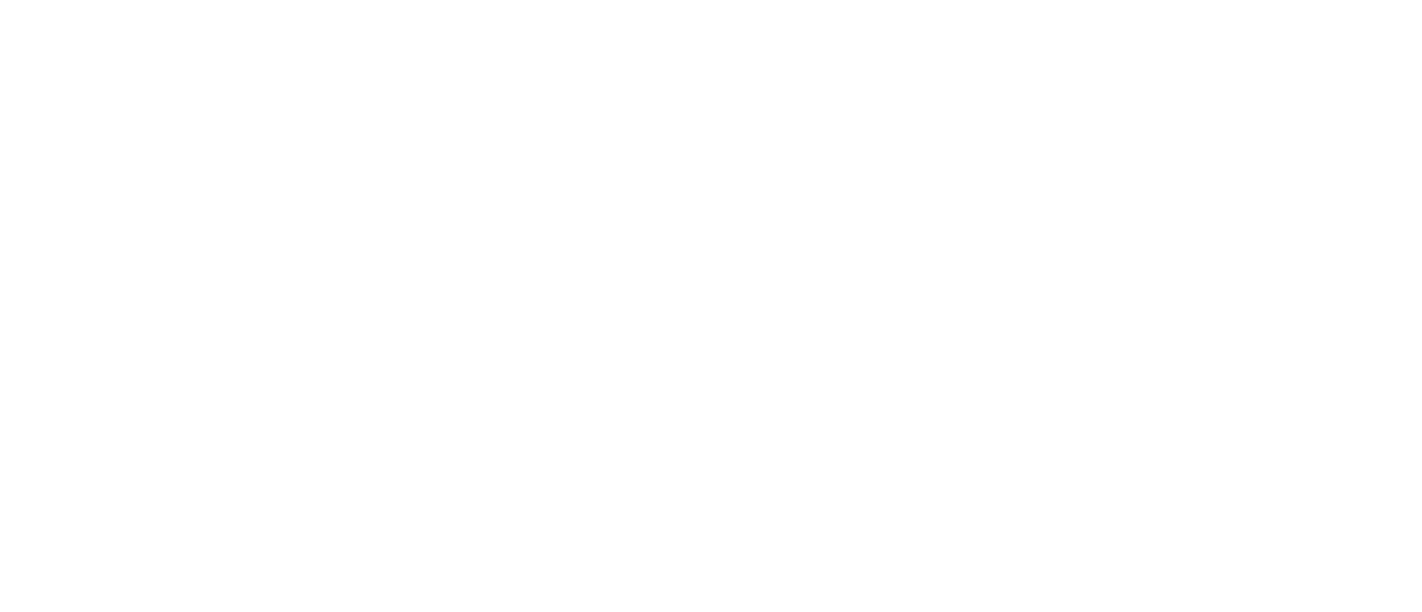 click at bounding box center [96, 2411] 